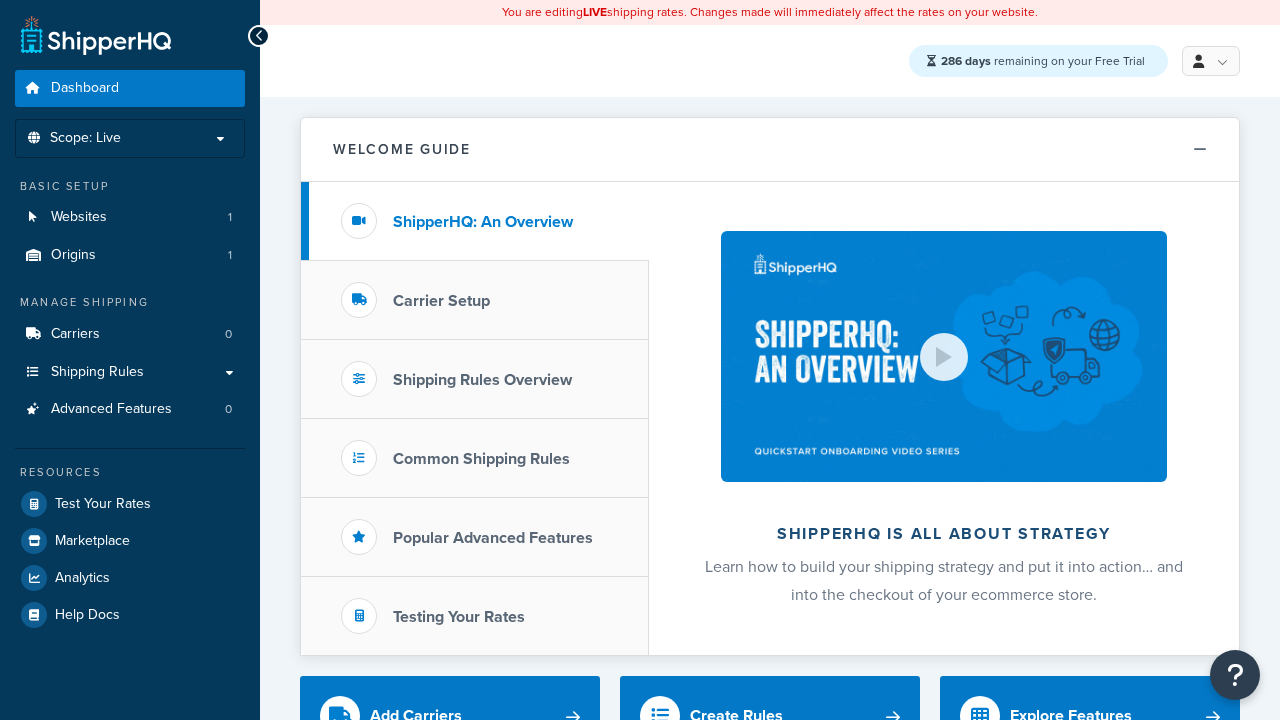 scroll, scrollTop: 0, scrollLeft: 0, axis: both 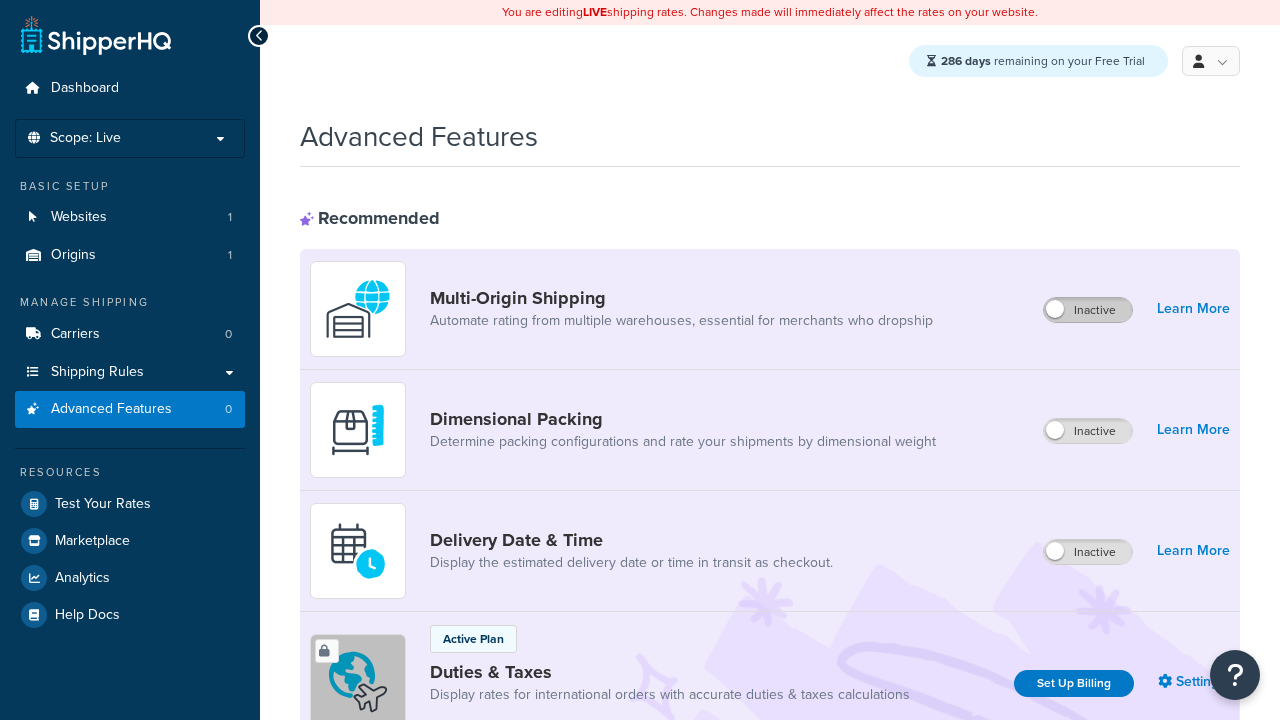 click on "Inactive" at bounding box center (1088, 310) 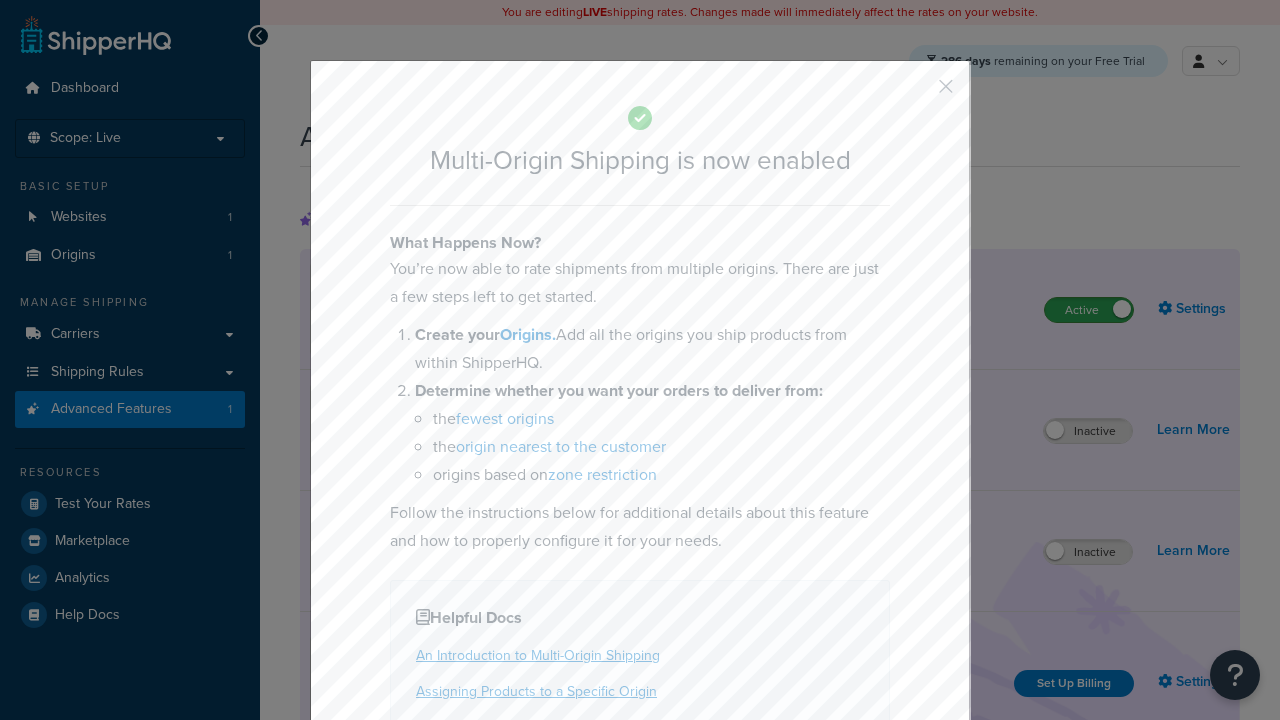 scroll, scrollTop: 0, scrollLeft: 0, axis: both 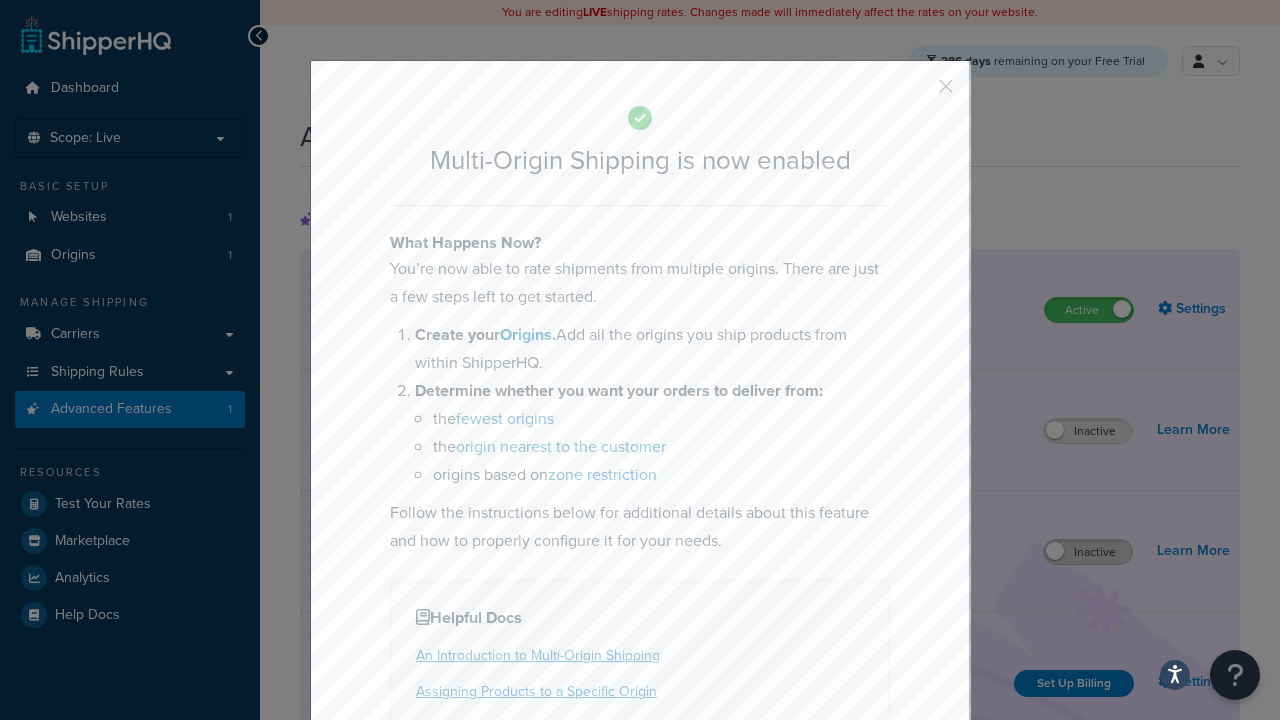 click at bounding box center [916, 93] 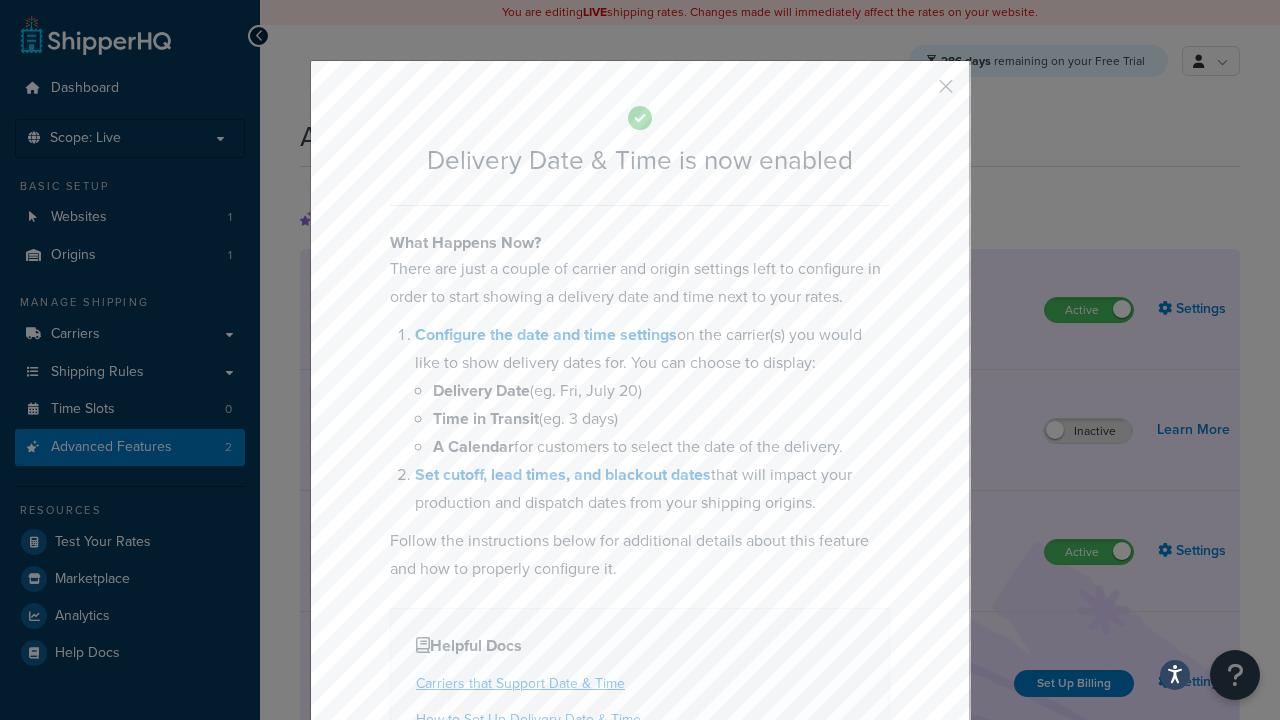 click at bounding box center [916, 93] 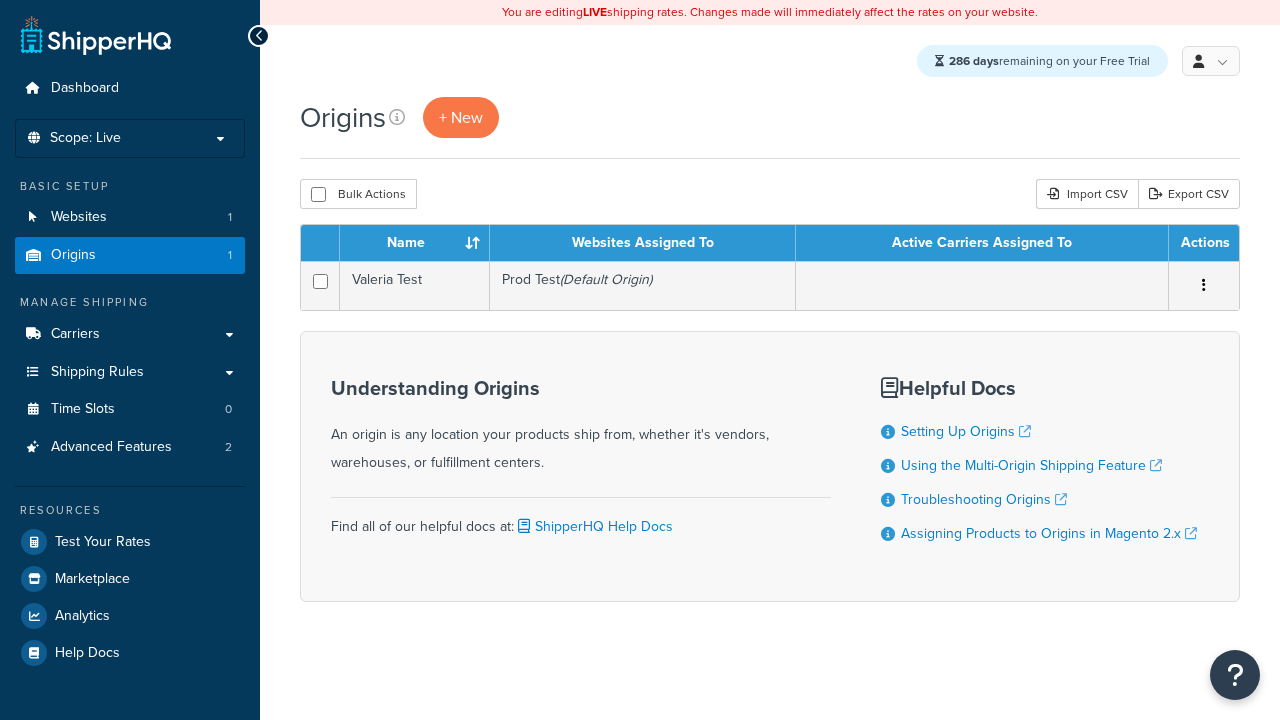scroll, scrollTop: 0, scrollLeft: 0, axis: both 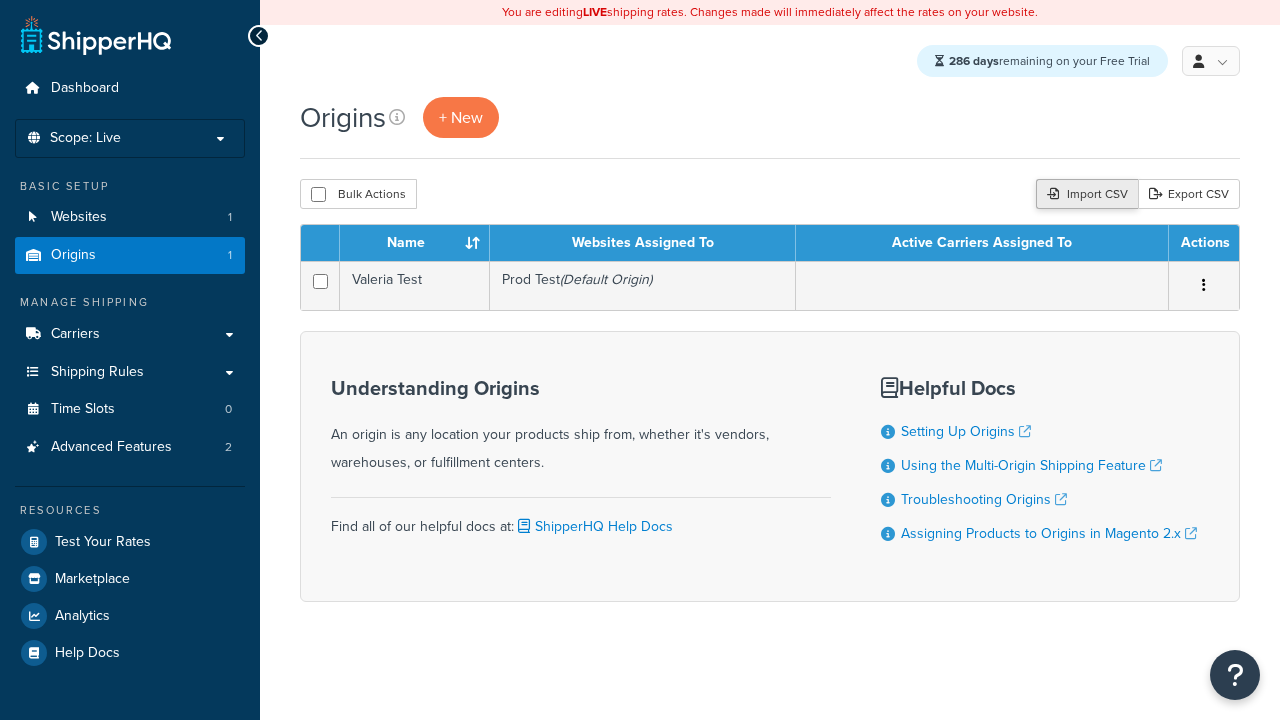 click on "Import CSV" at bounding box center [1087, 194] 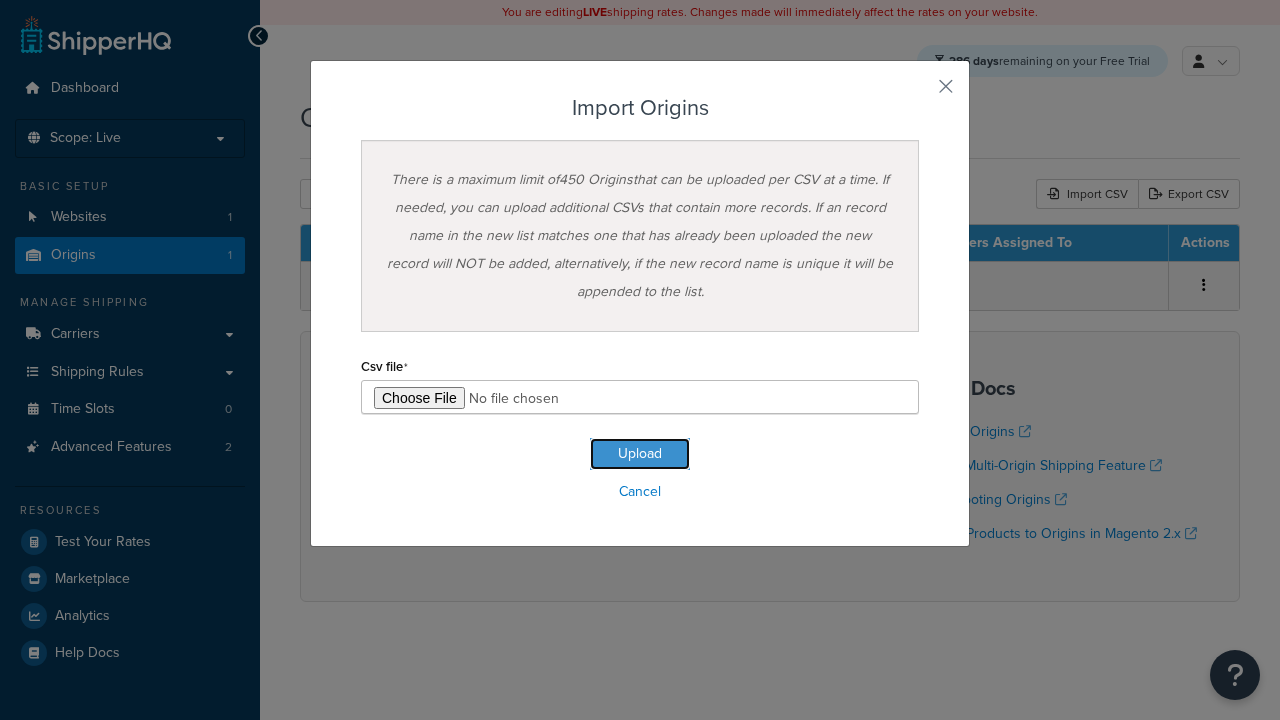click on "Upload" at bounding box center (640, 454) 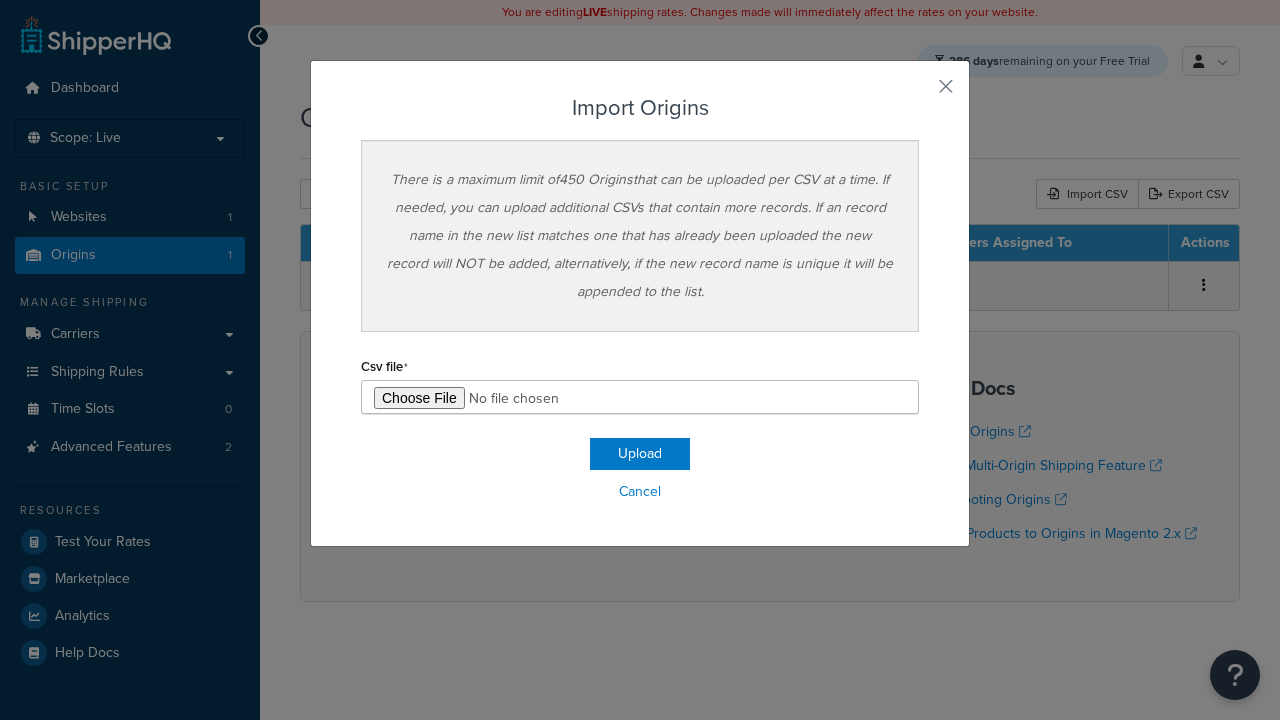 click on "Import Origins" at bounding box center [640, 108] 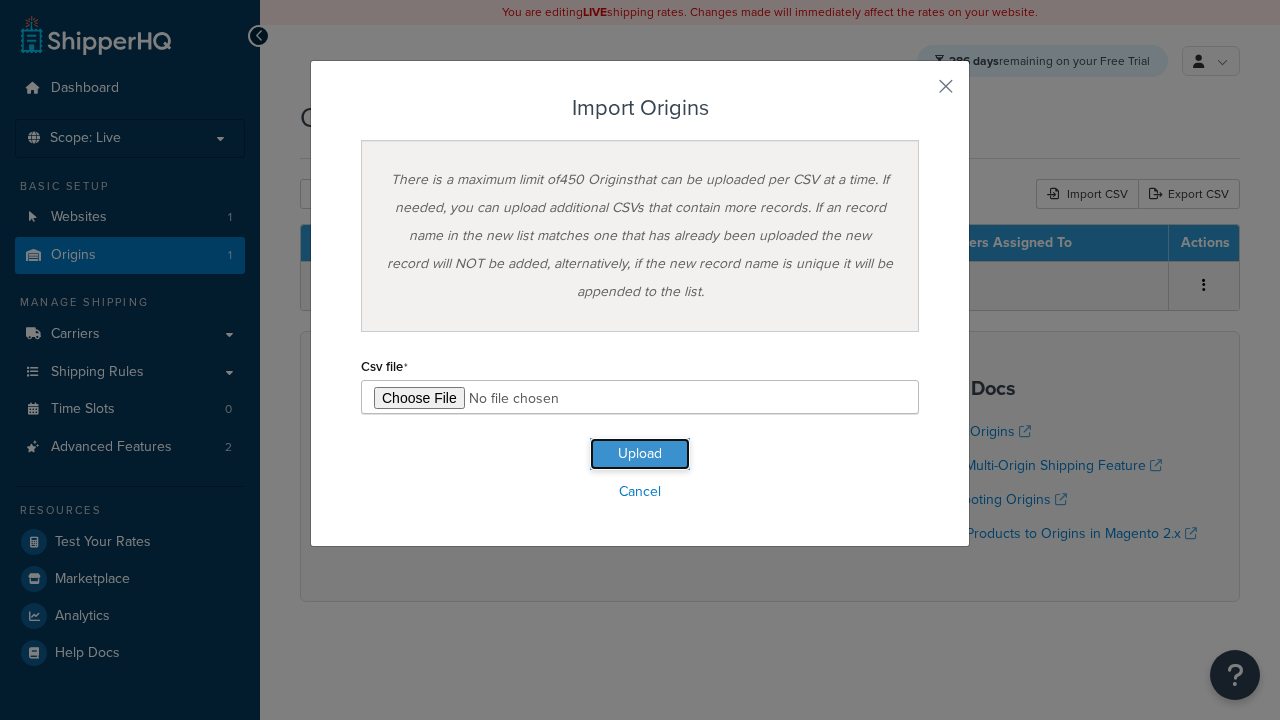 click on "Upload" at bounding box center [640, 454] 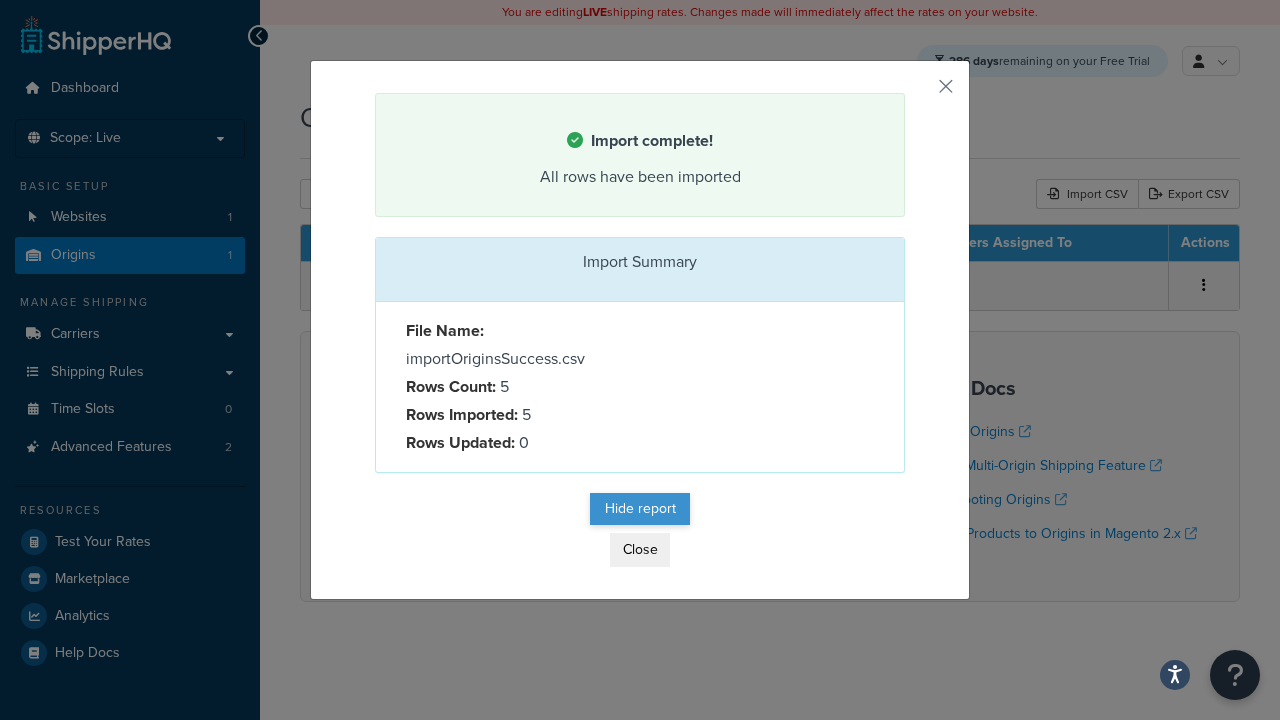 click on "Hide report" at bounding box center (640, 509) 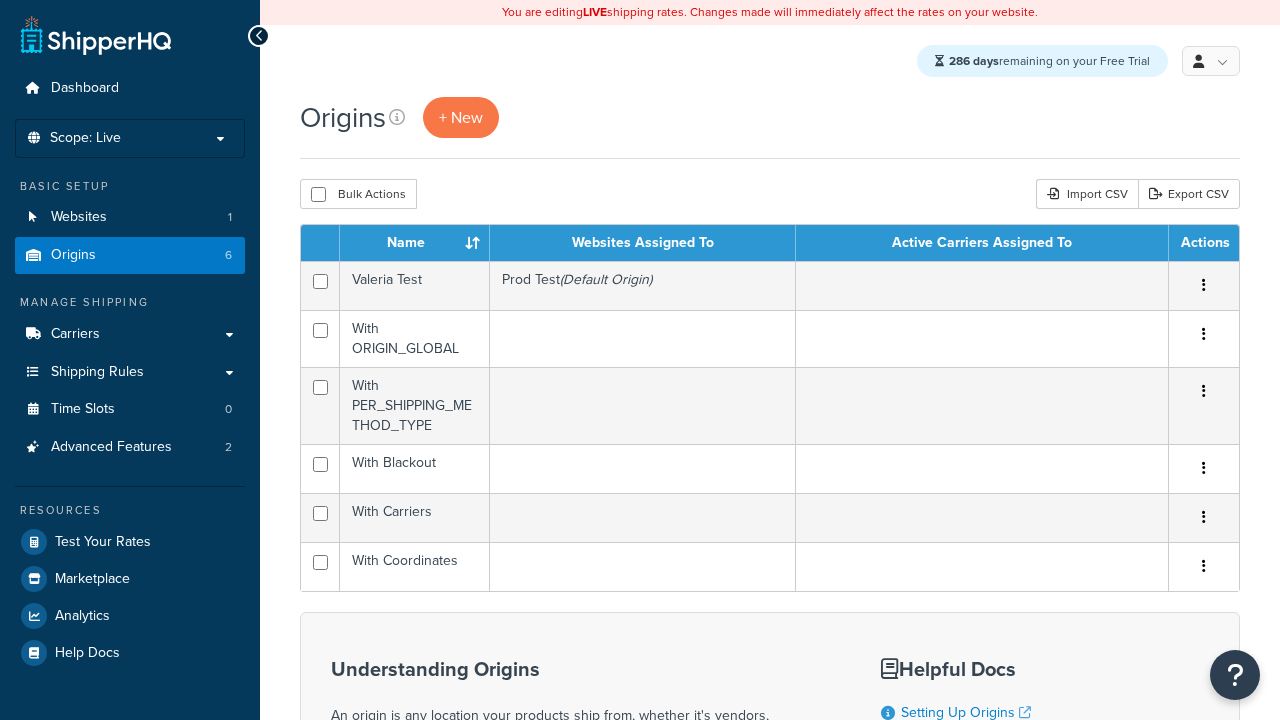 scroll, scrollTop: 0, scrollLeft: 0, axis: both 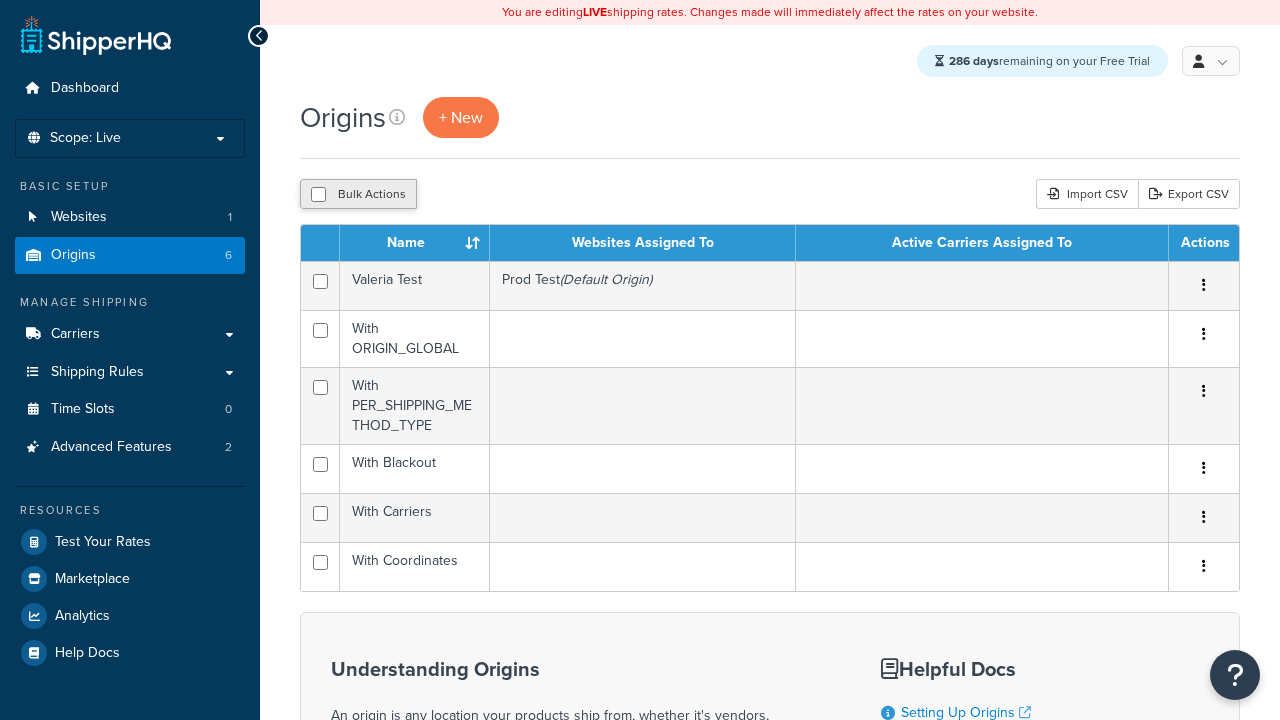 click at bounding box center (318, 194) 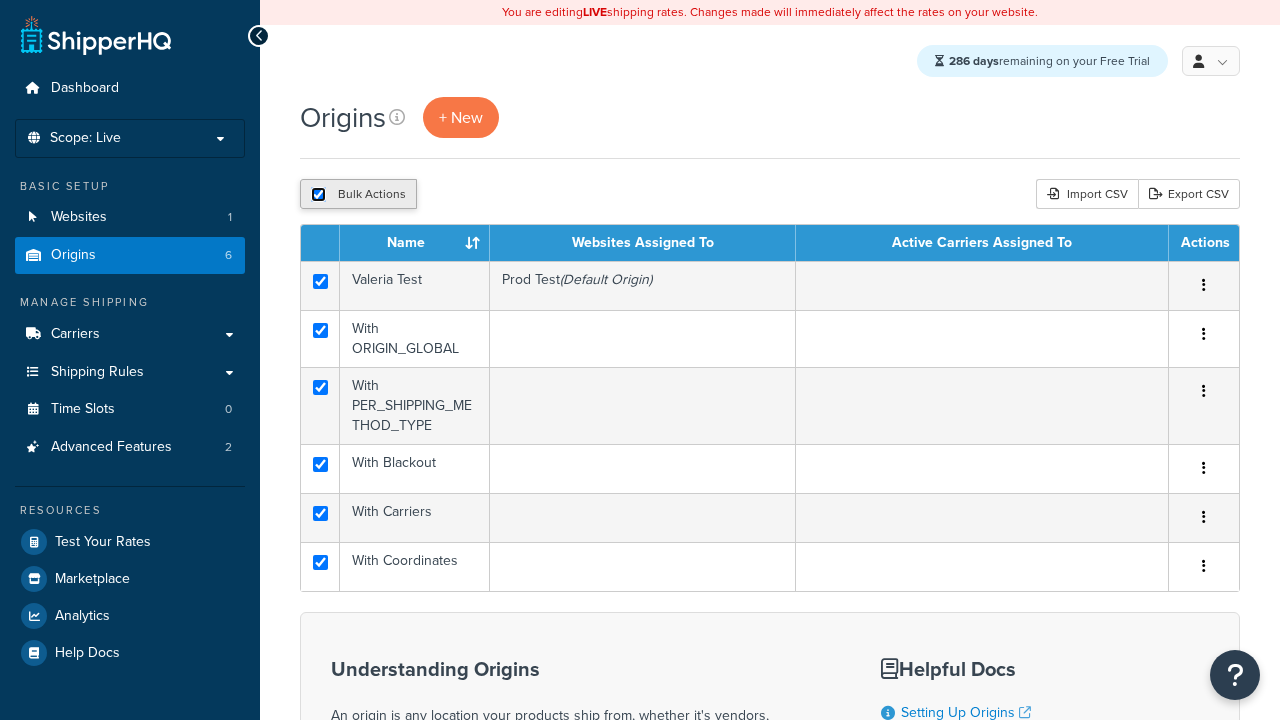 checkbox on "true" 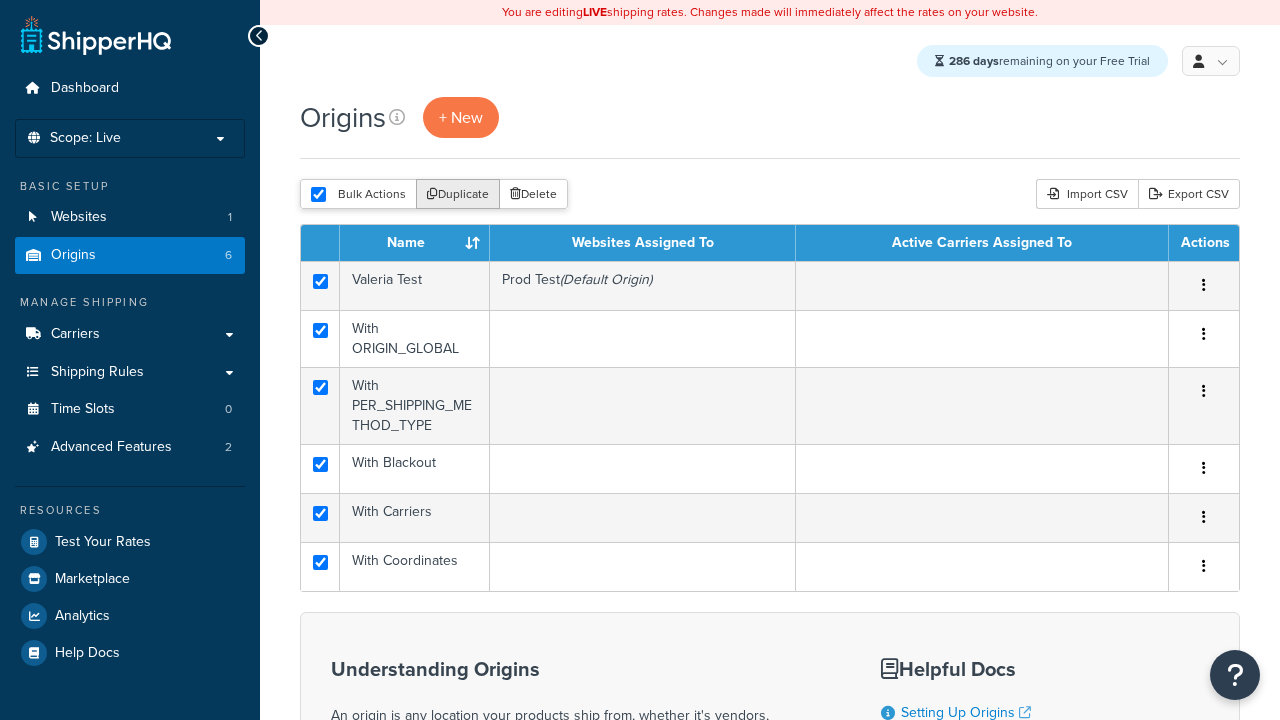 click on "Duplicate" at bounding box center (458, 194) 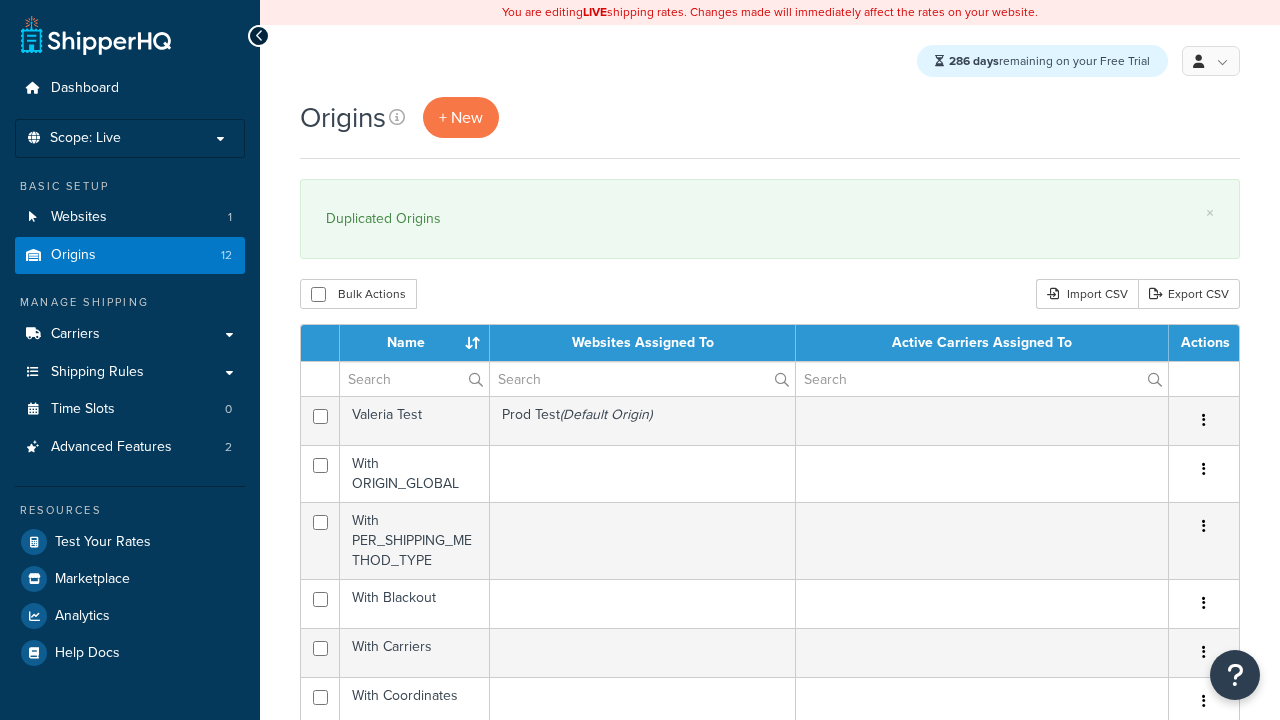 scroll, scrollTop: 0, scrollLeft: 0, axis: both 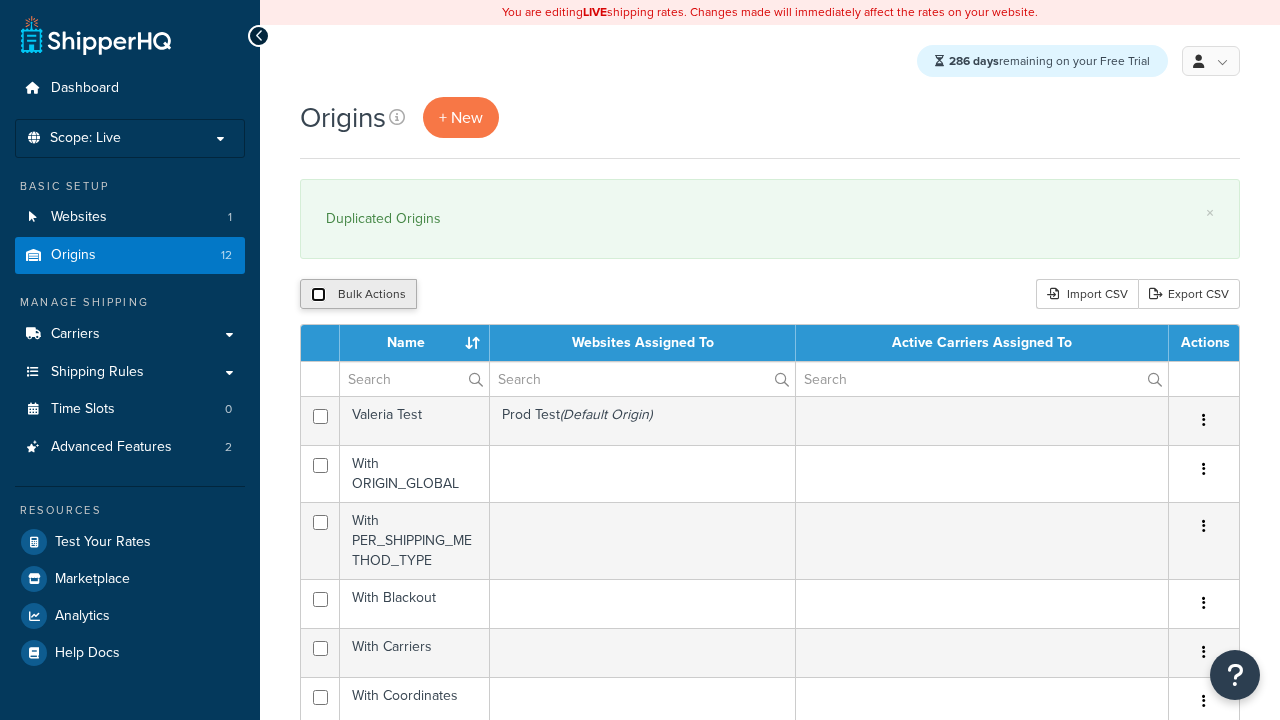 click at bounding box center (318, 294) 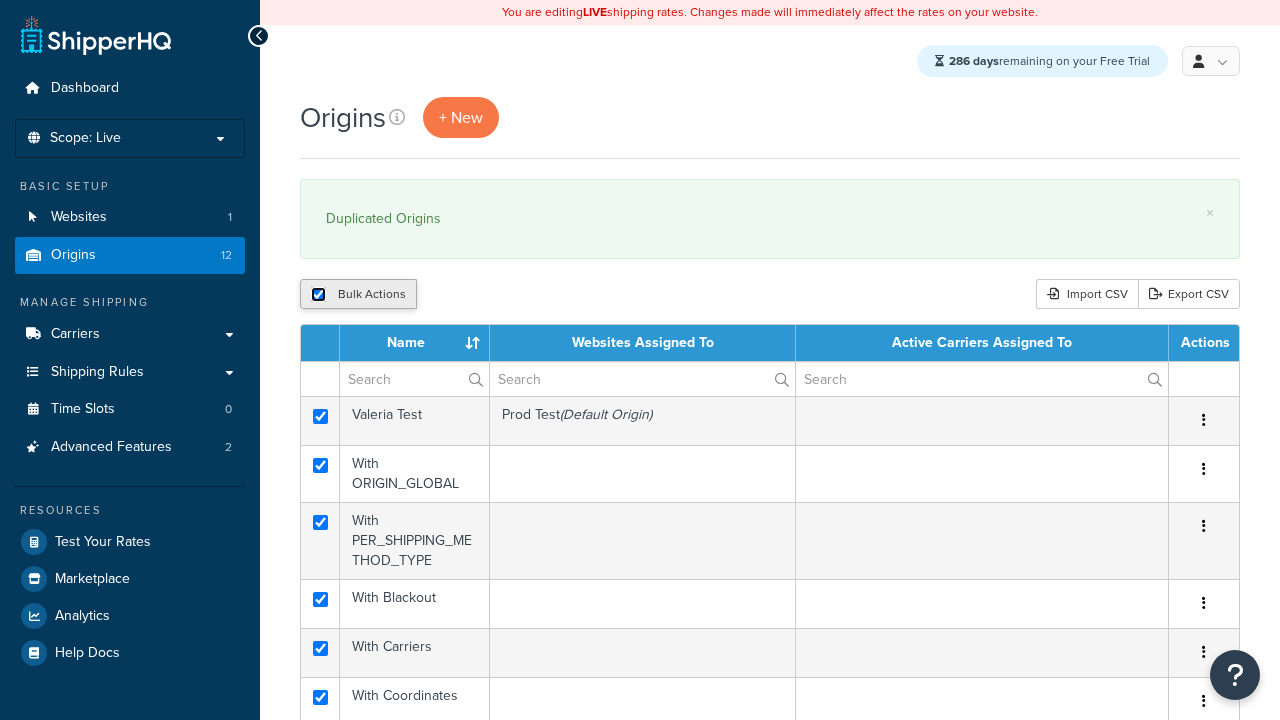 checkbox on "true" 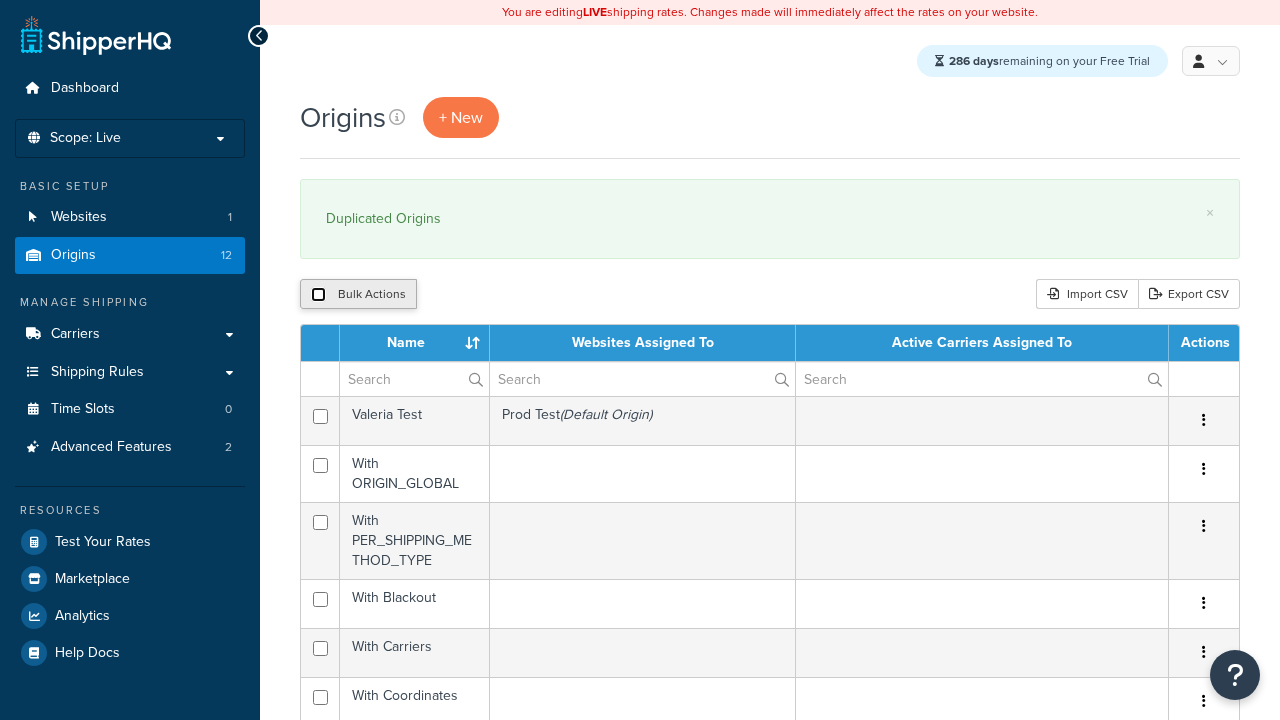 checkbox on "false" 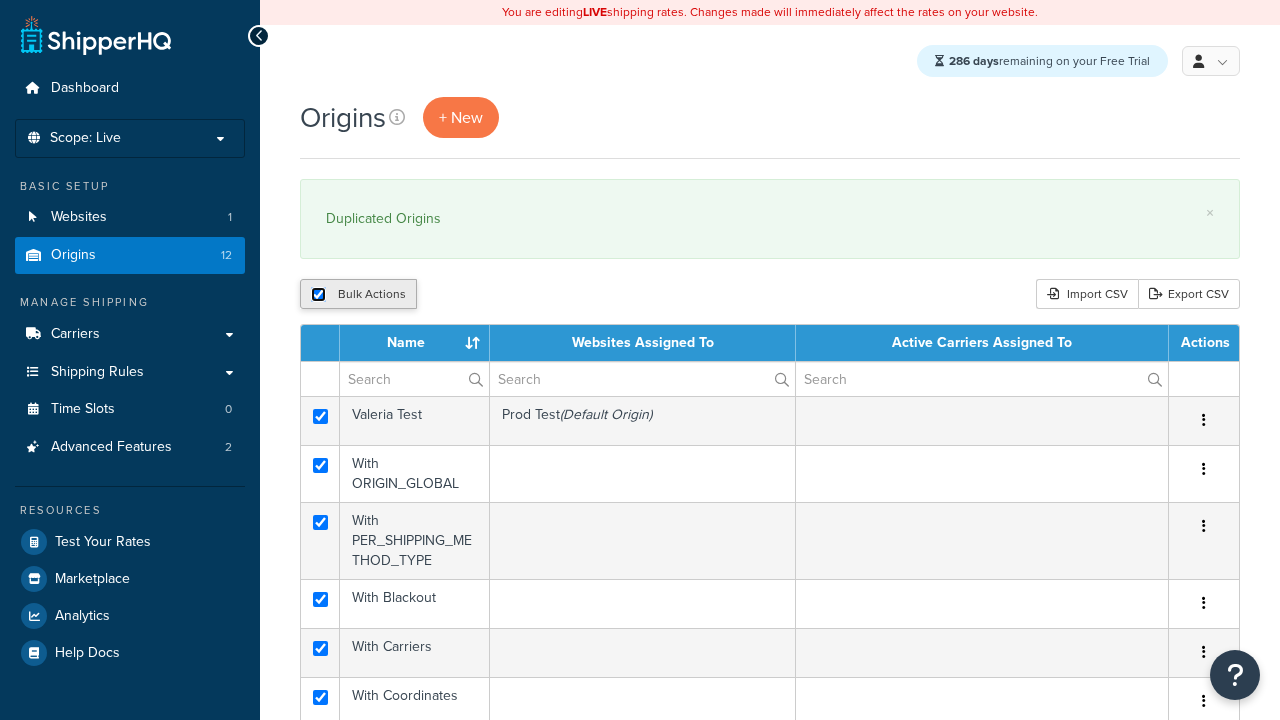 checkbox on "true" 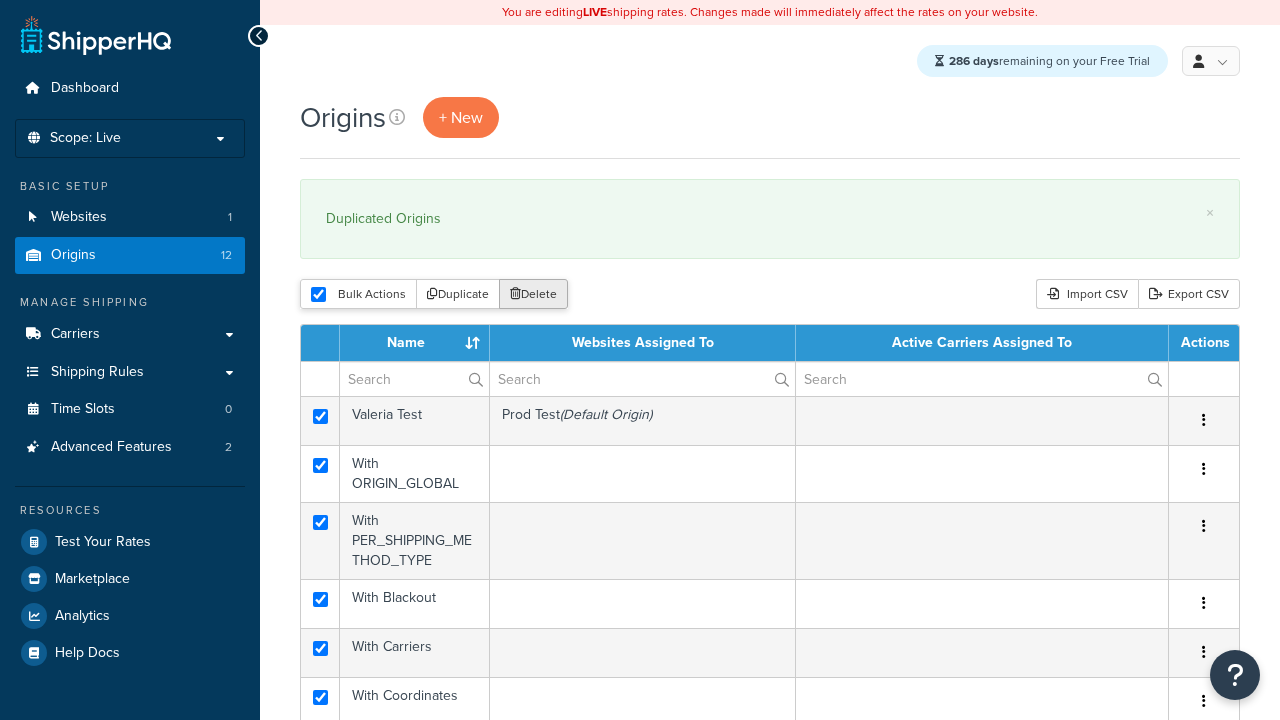 click on "Delete" at bounding box center (533, 294) 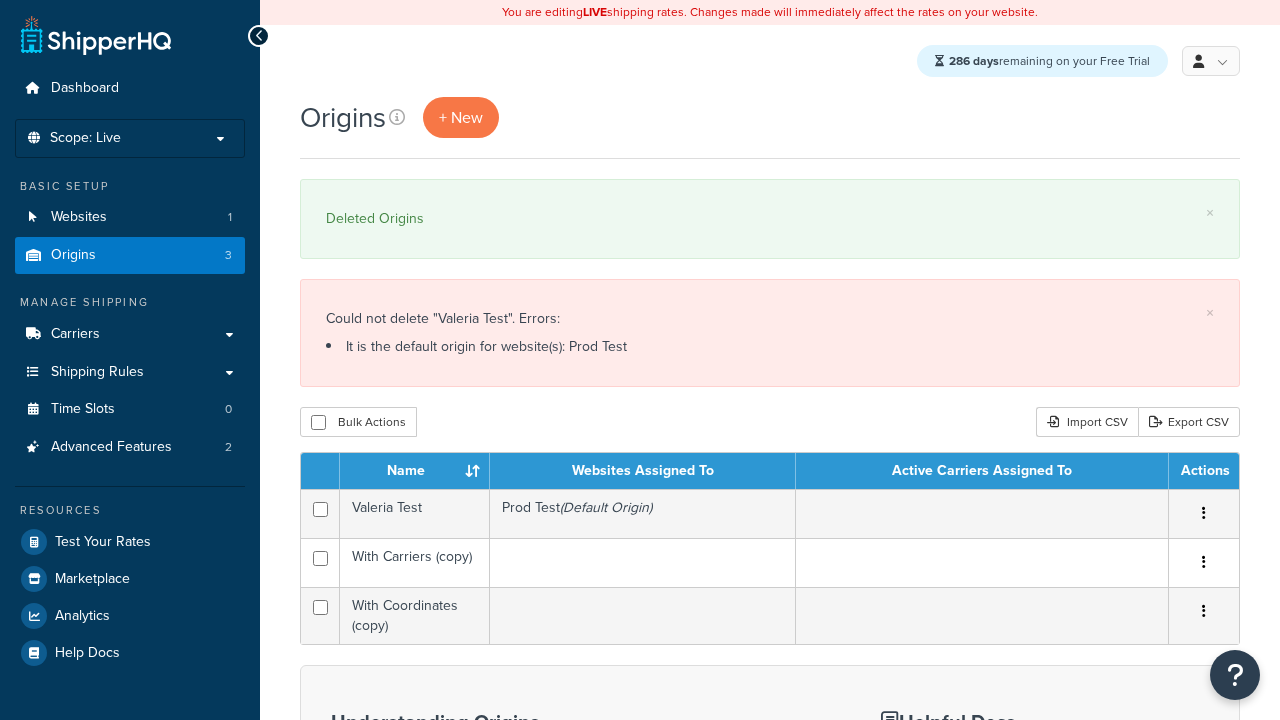 scroll, scrollTop: 0, scrollLeft: 0, axis: both 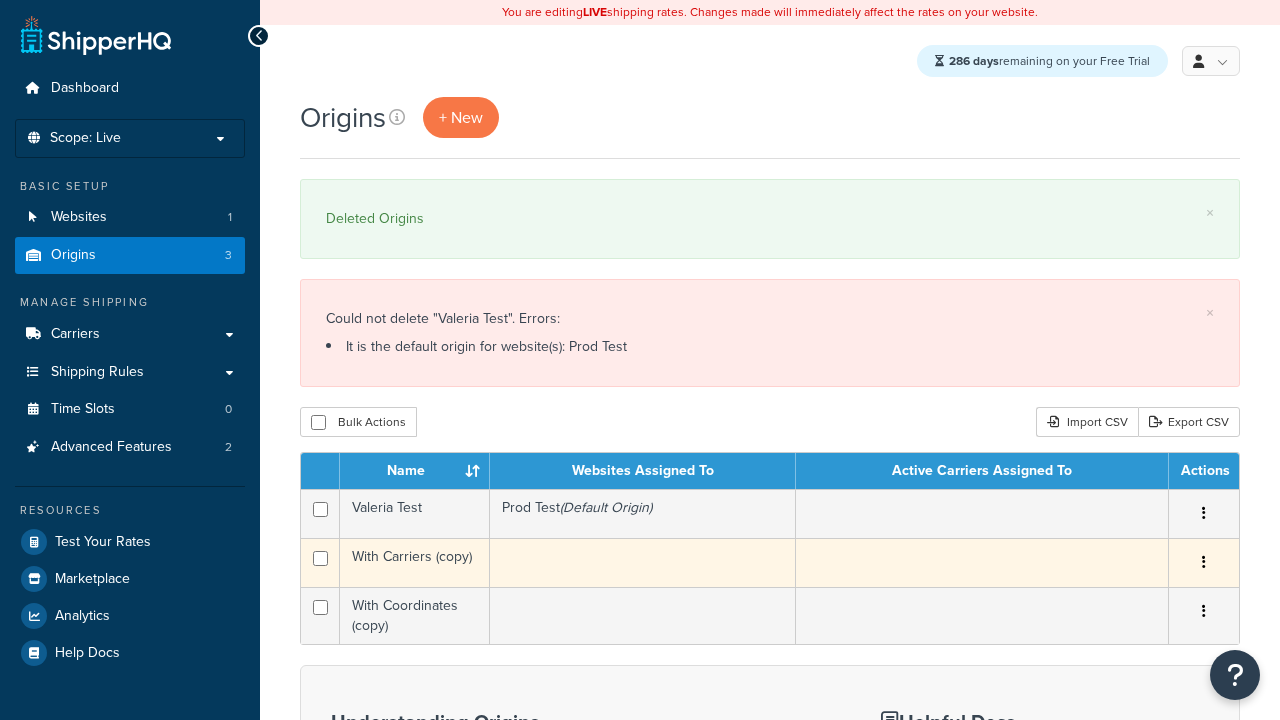 click at bounding box center (320, 558) 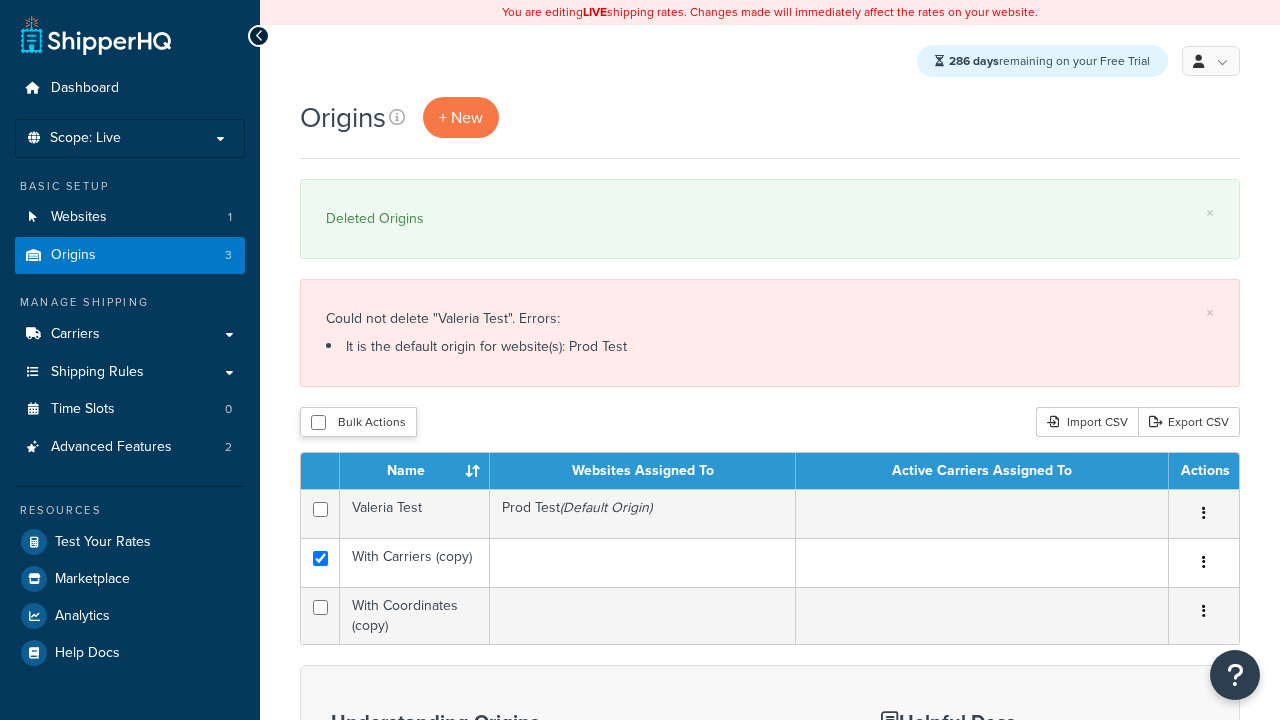click at bounding box center [320, 607] 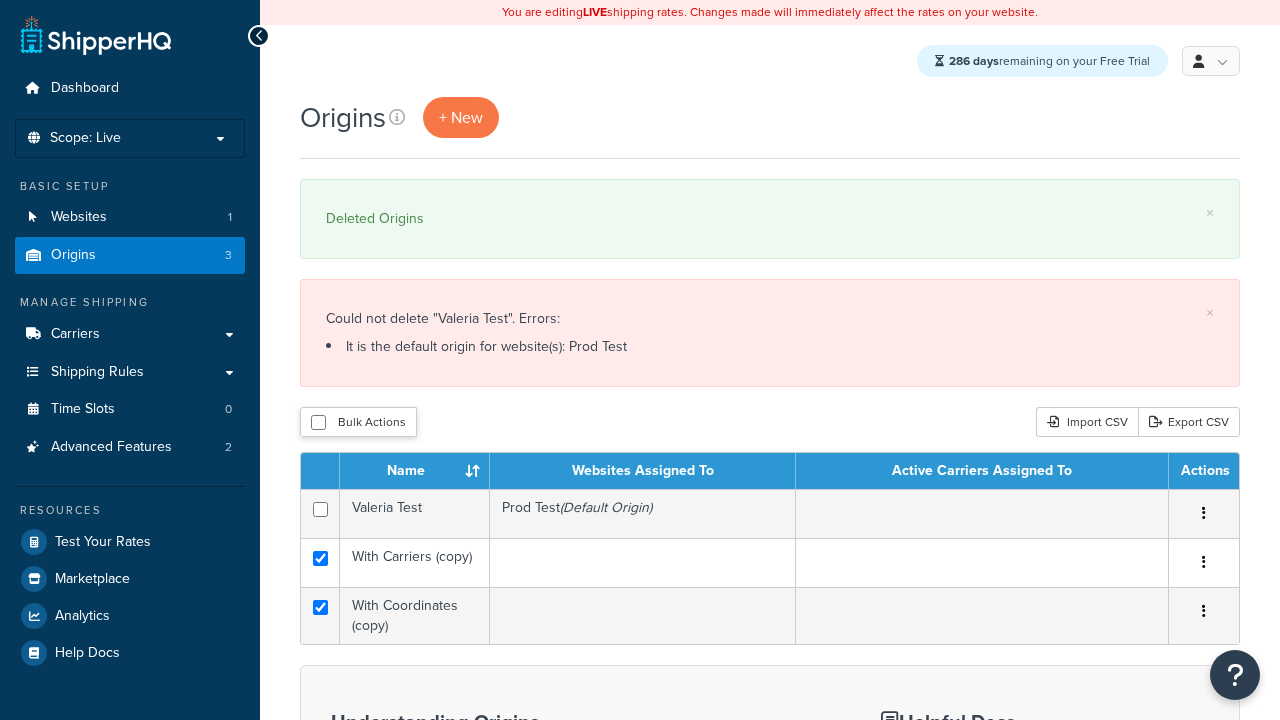 click on "Delete" at bounding box center [0, 0] 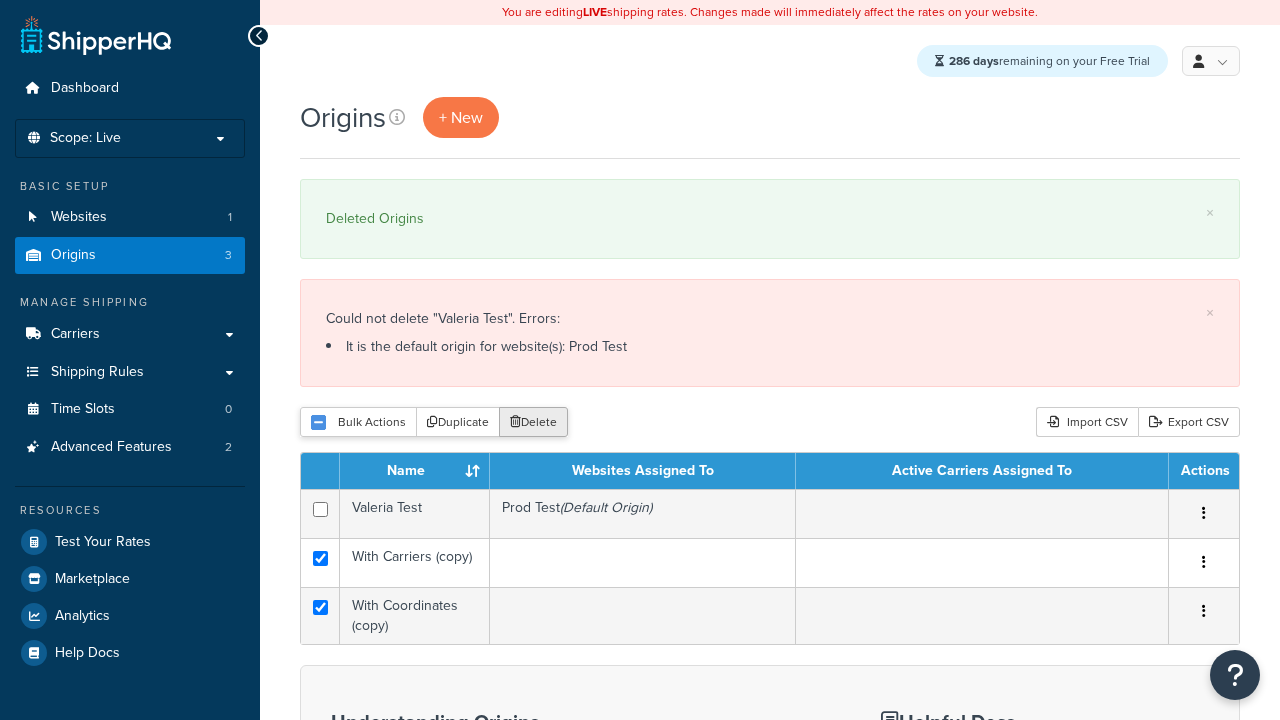 scroll, scrollTop: 0, scrollLeft: 0, axis: both 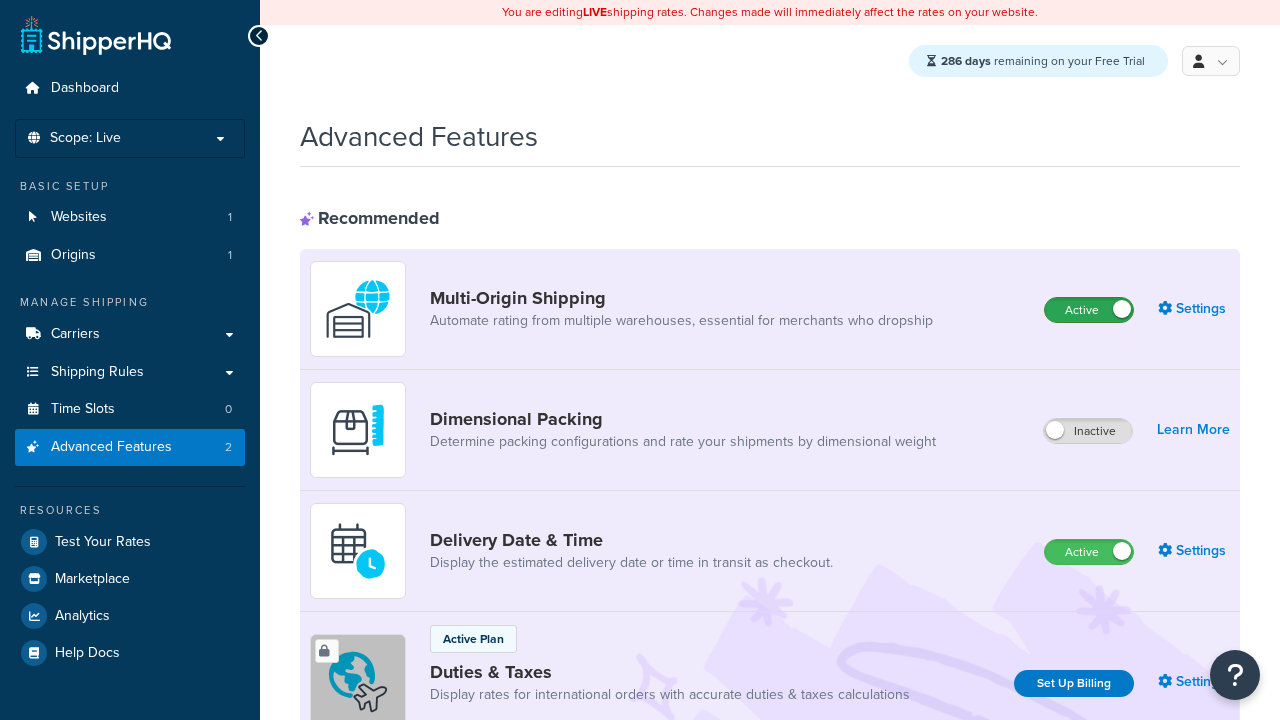 click on "Active" at bounding box center (1089, 310) 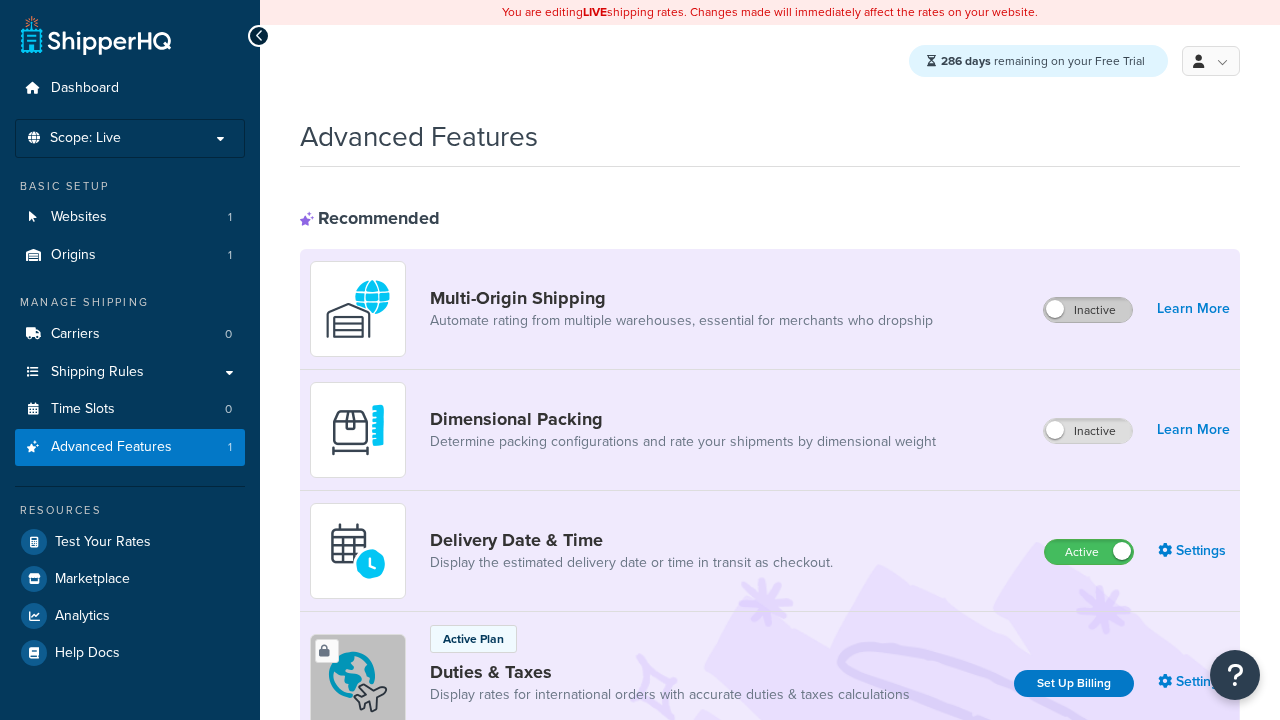 click on "Active" at bounding box center (1089, 552) 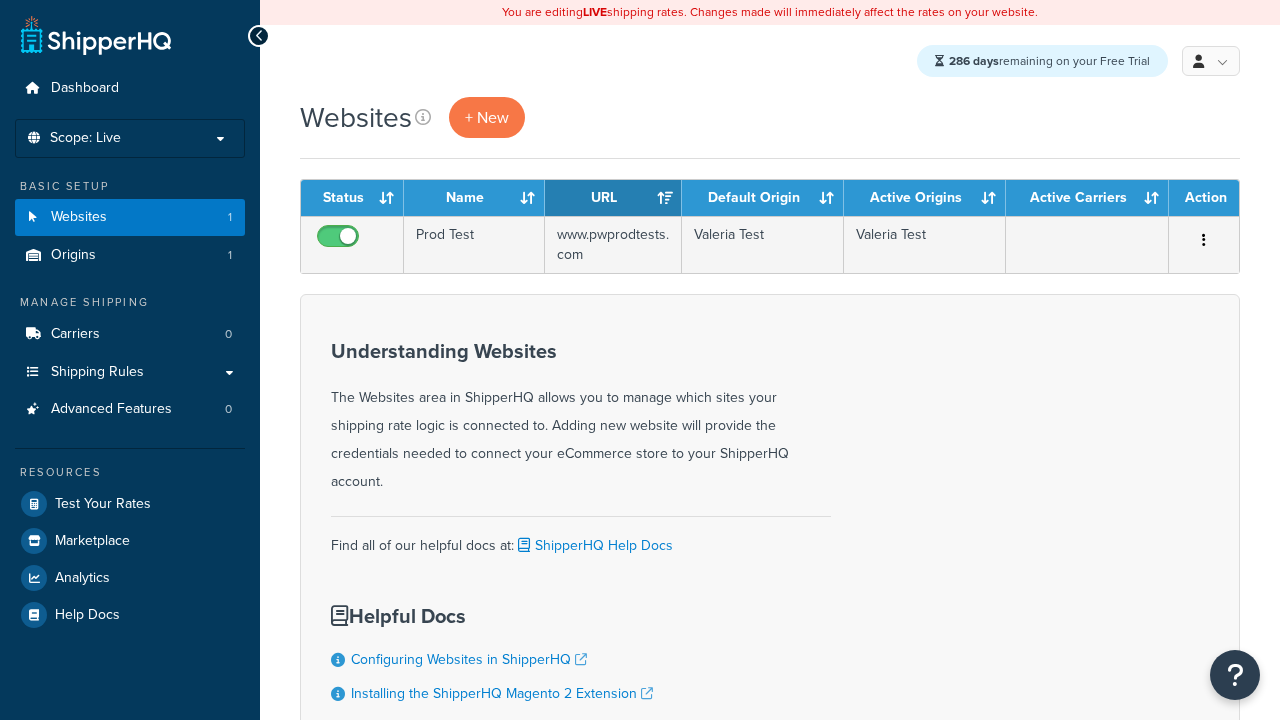 scroll, scrollTop: 0, scrollLeft: 0, axis: both 